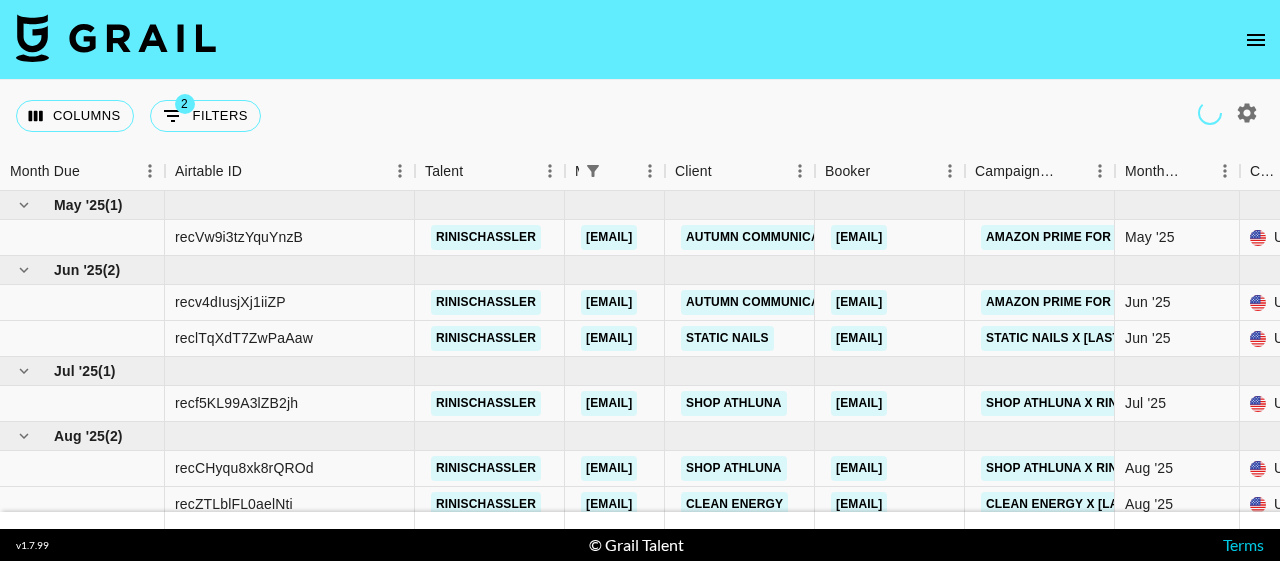 scroll, scrollTop: 0, scrollLeft: 0, axis: both 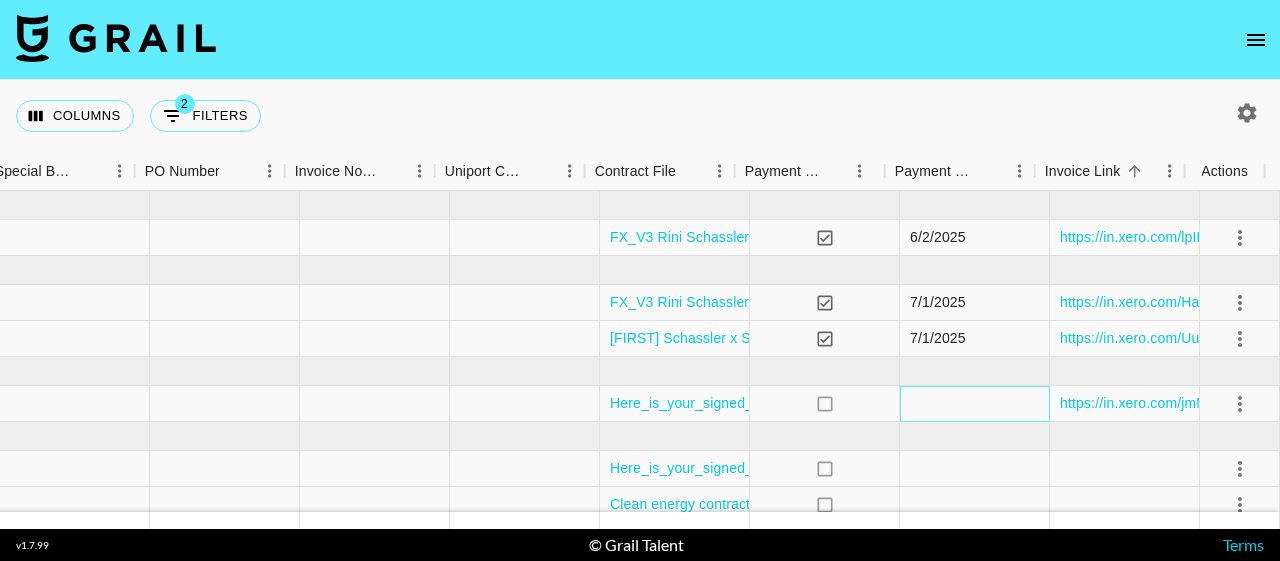 click at bounding box center (975, 404) 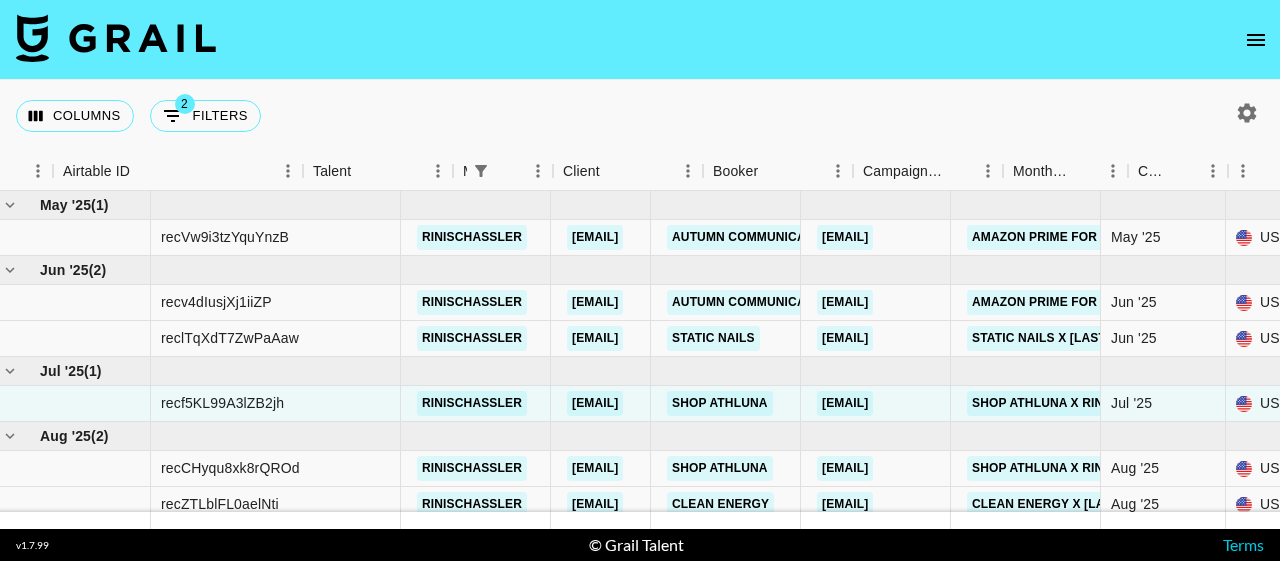 scroll, scrollTop: 0, scrollLeft: 14, axis: horizontal 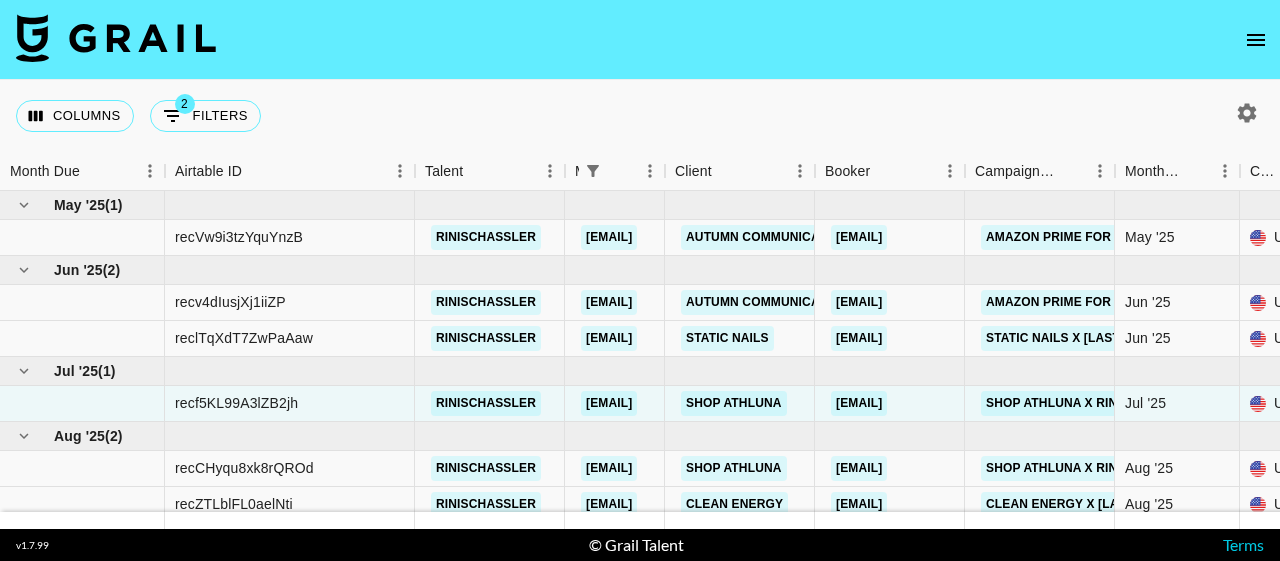click 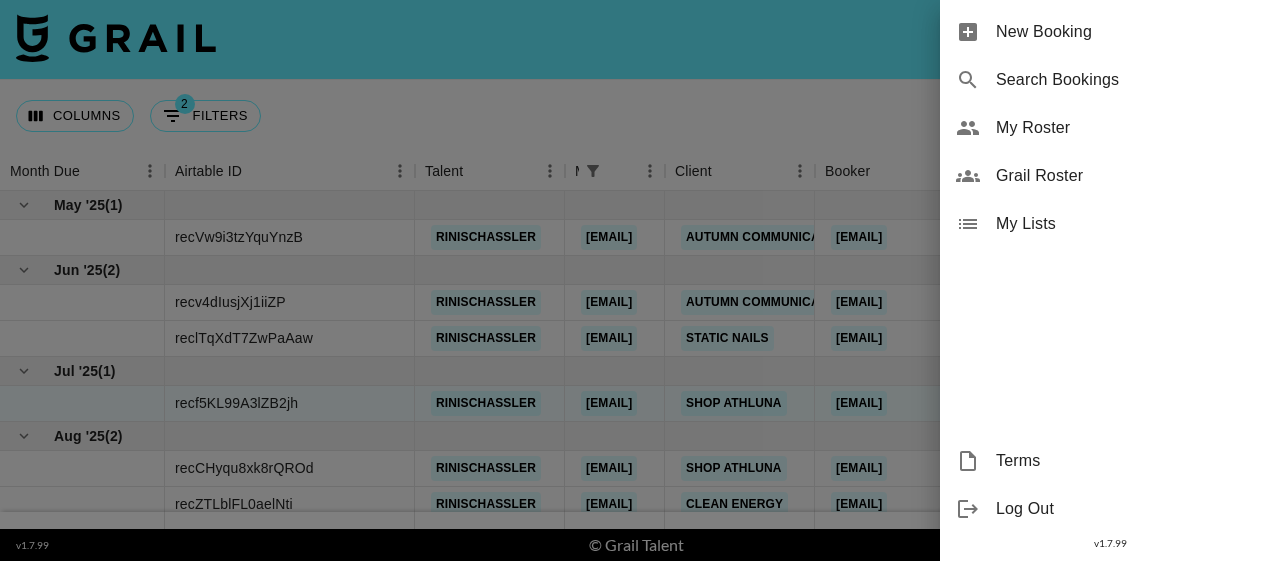 click on "New Booking" at bounding box center [1130, 32] 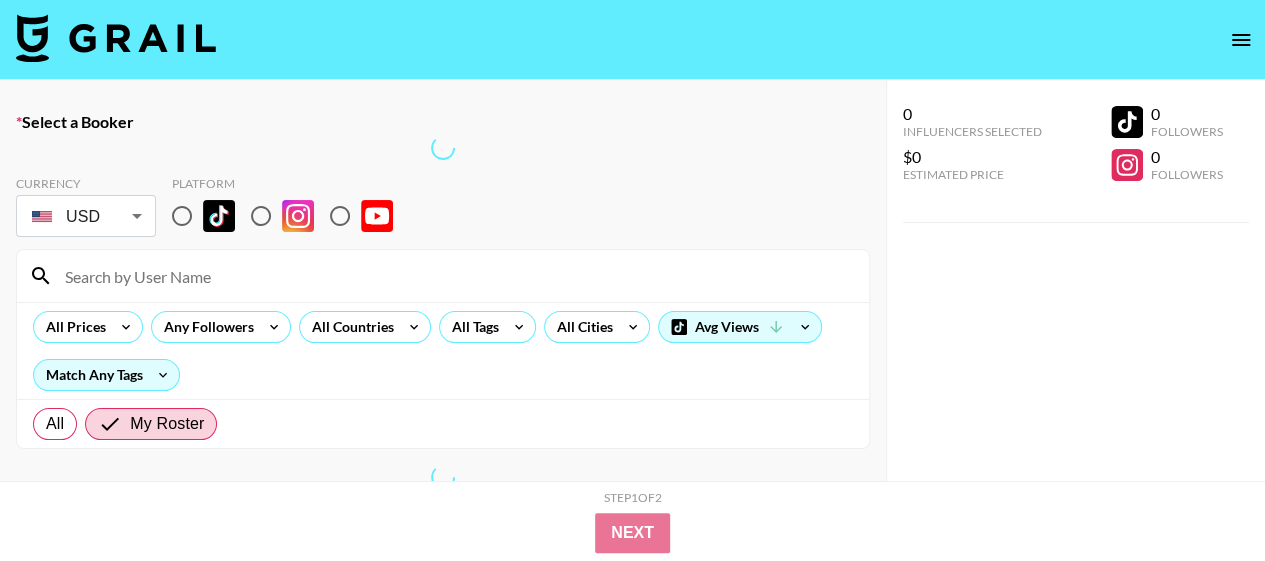 click at bounding box center (443, 148) 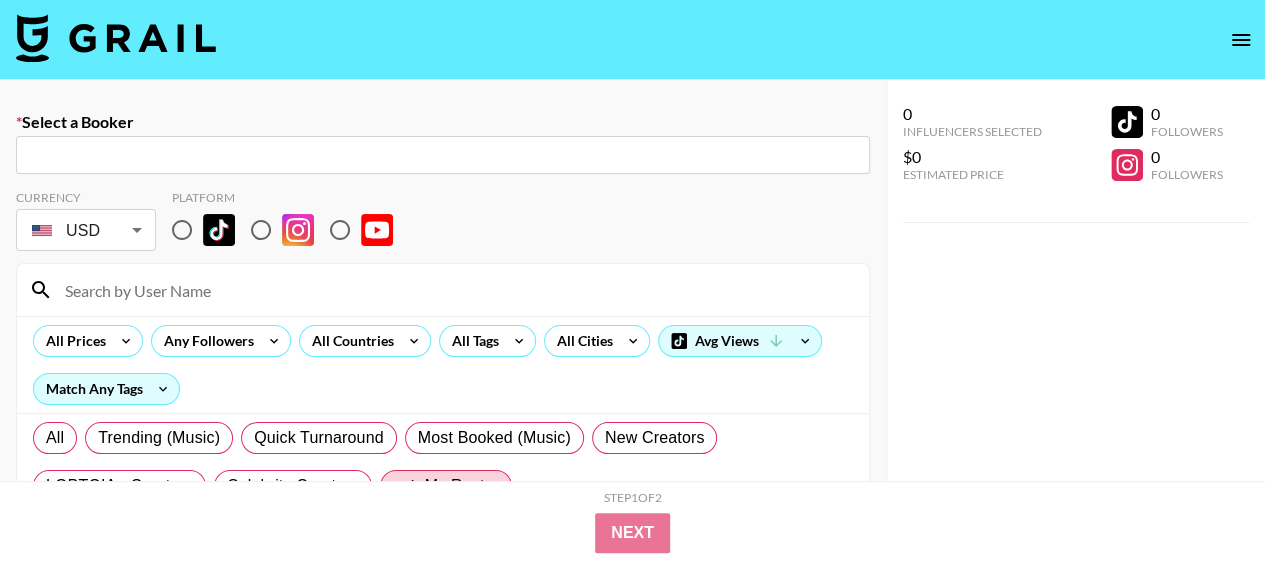 click at bounding box center [261, 230] 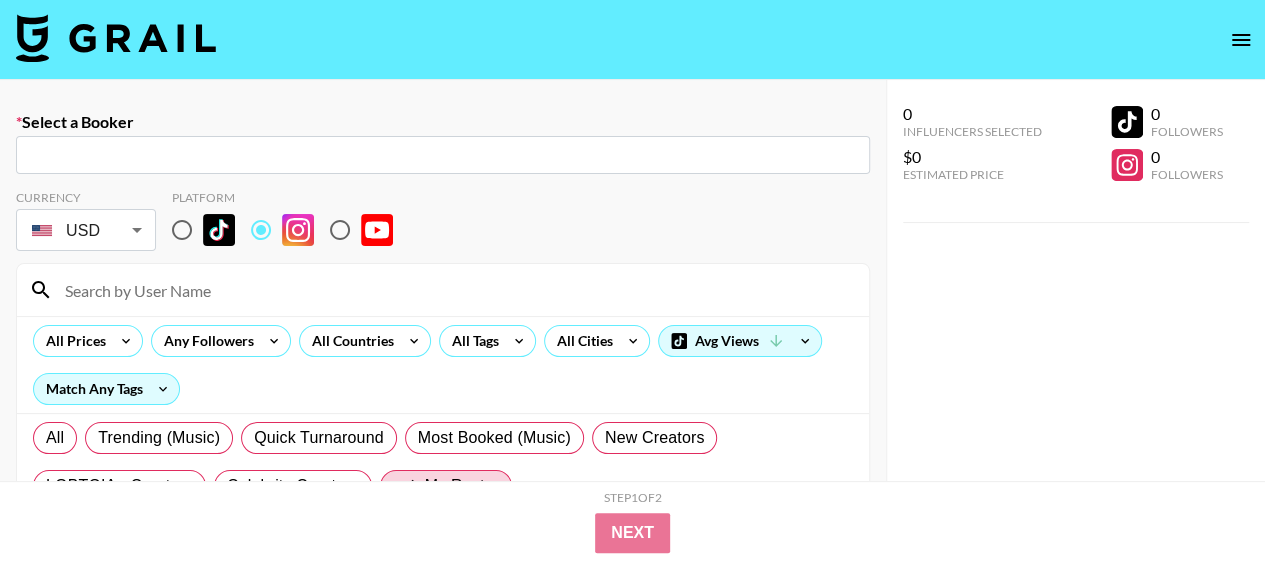 click on "​" at bounding box center (443, 155) 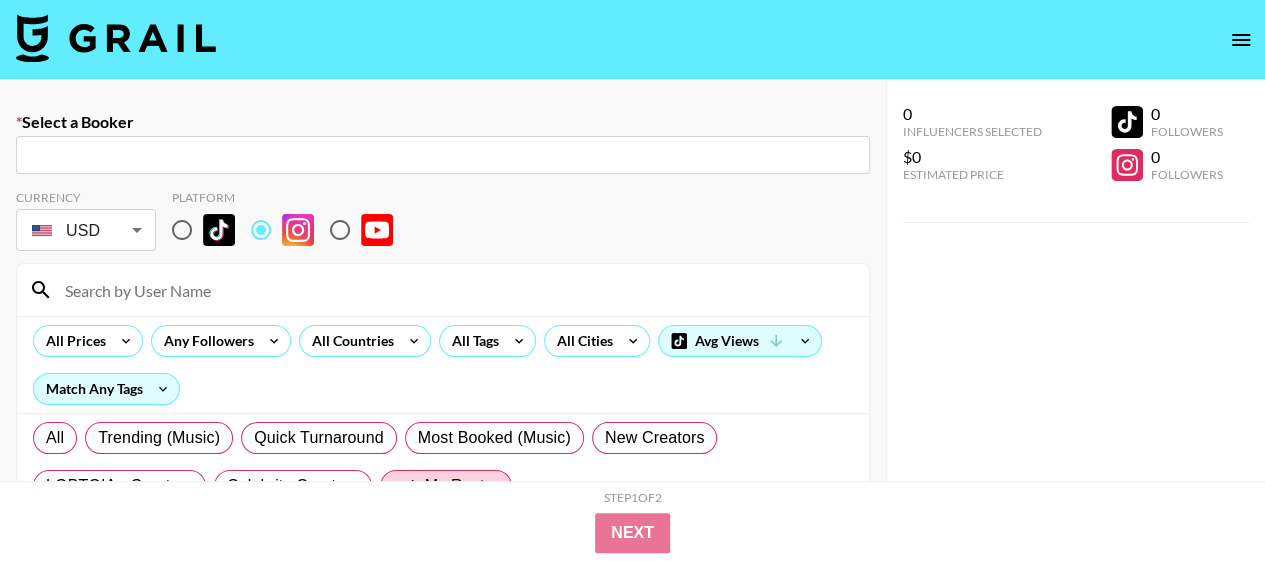 click at bounding box center (443, 155) 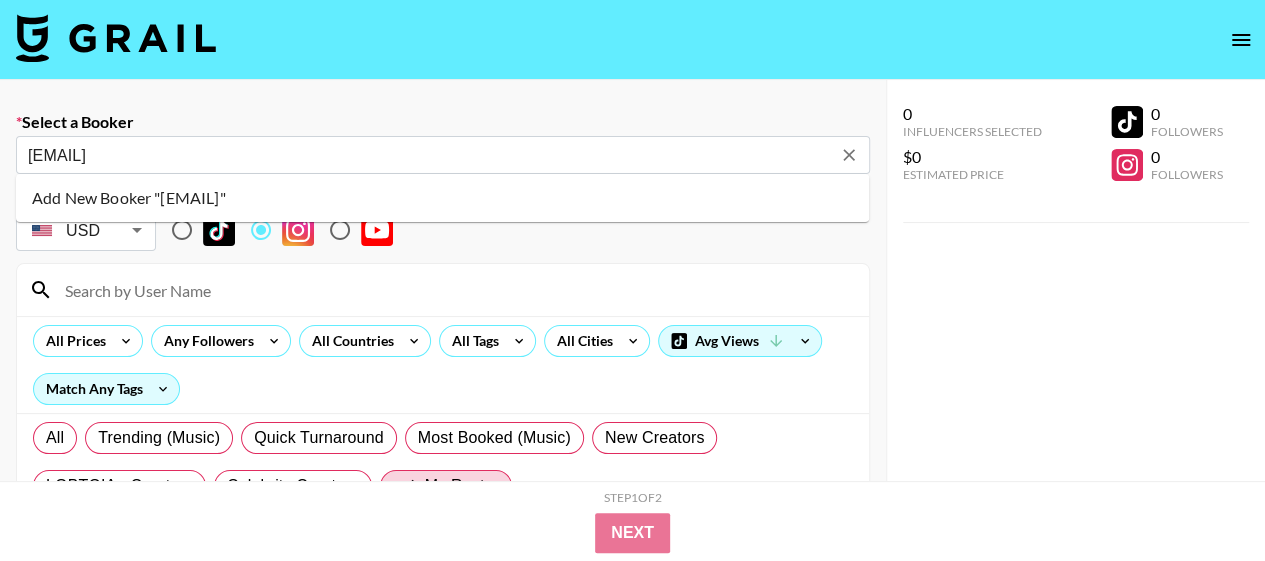 click on "Add New Booker "[EMAIL]"" at bounding box center [442, 198] 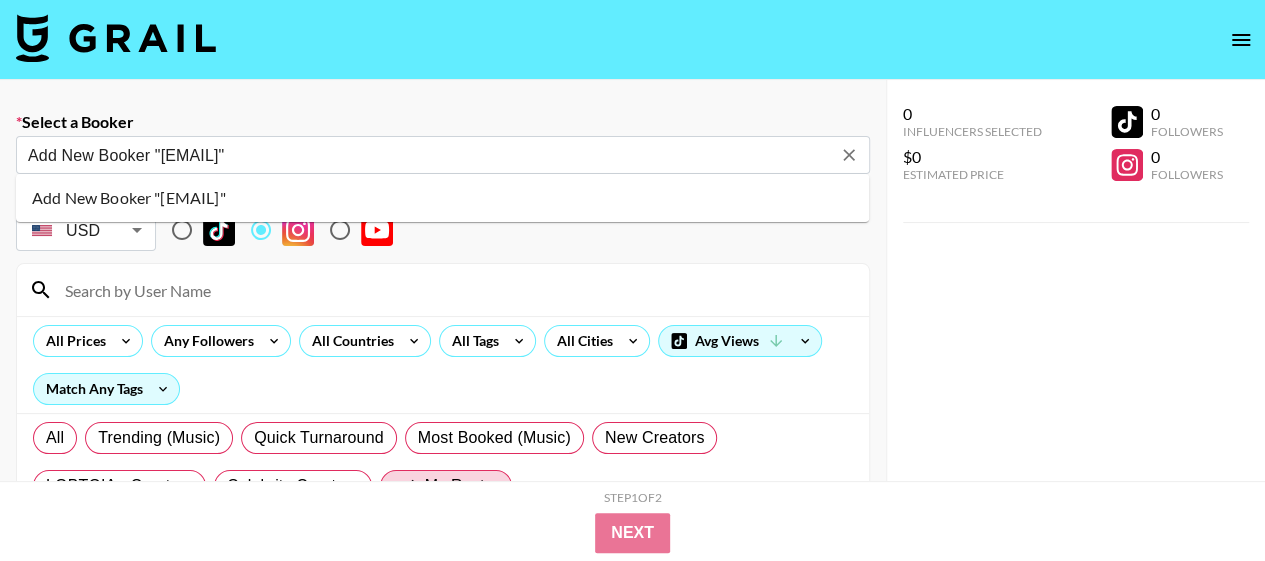 type 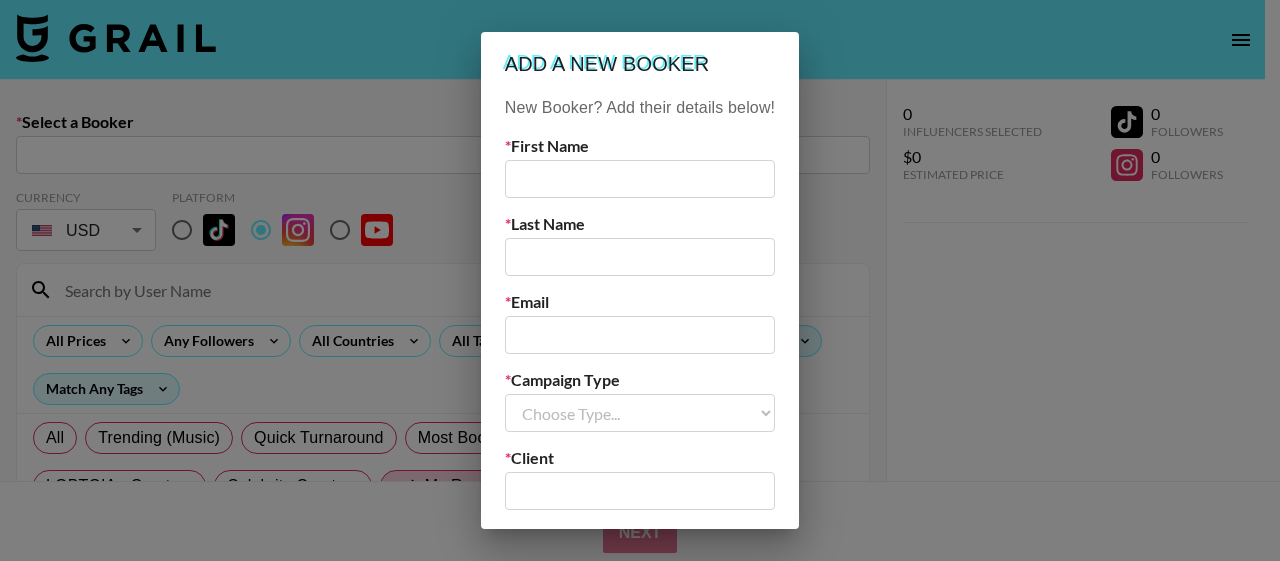 click at bounding box center [640, 179] 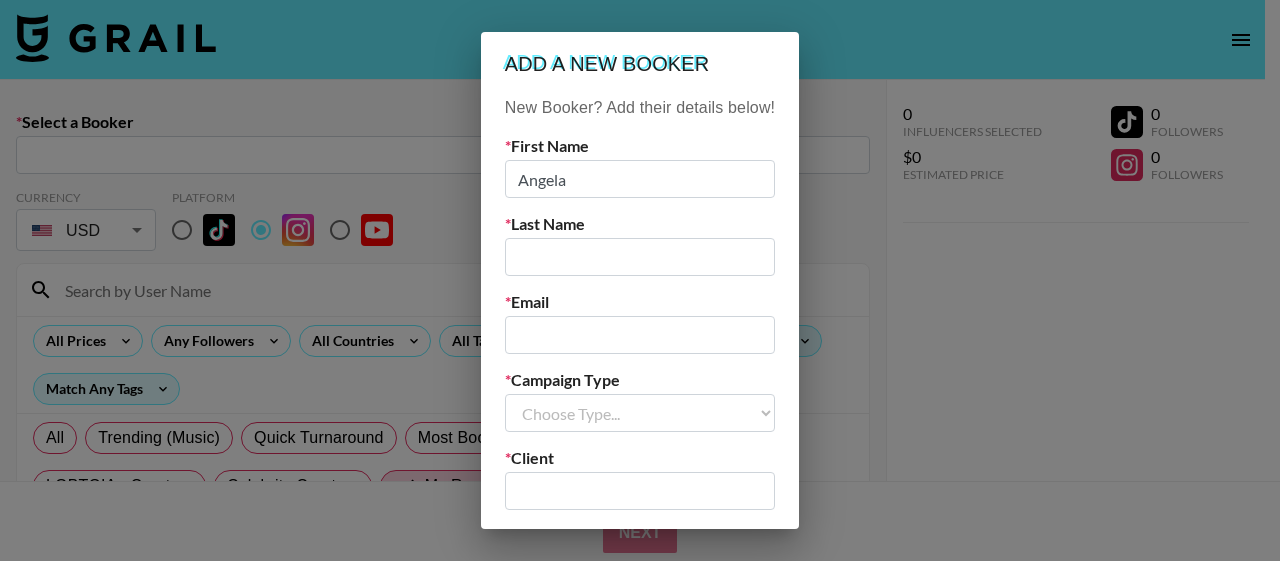 type on "Angela" 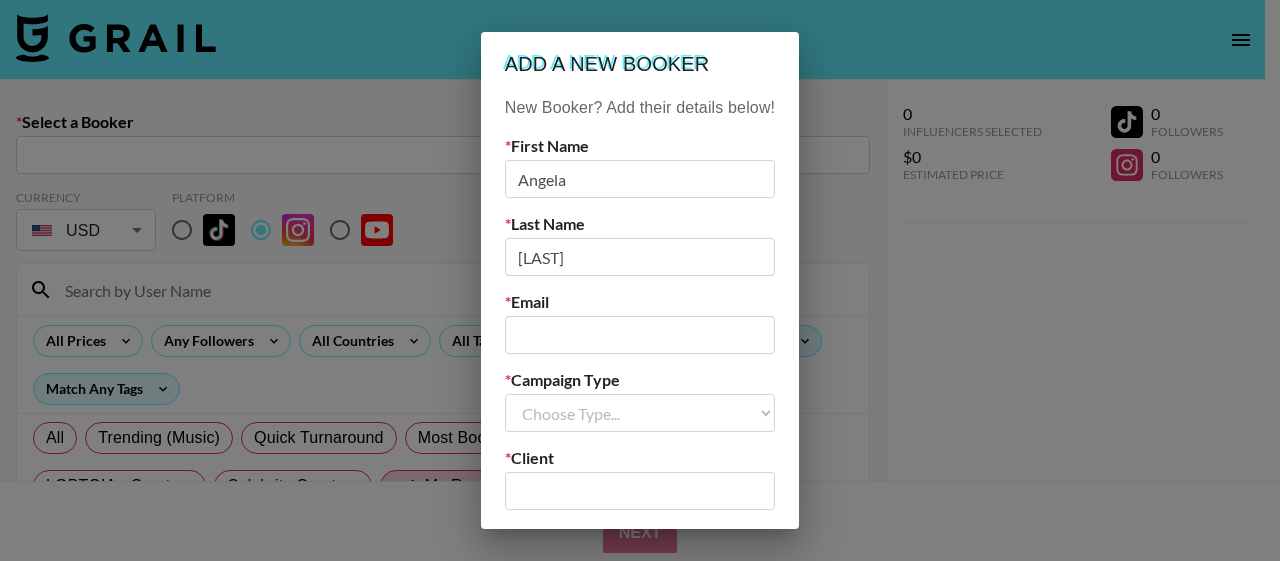 type on "[LAST]" 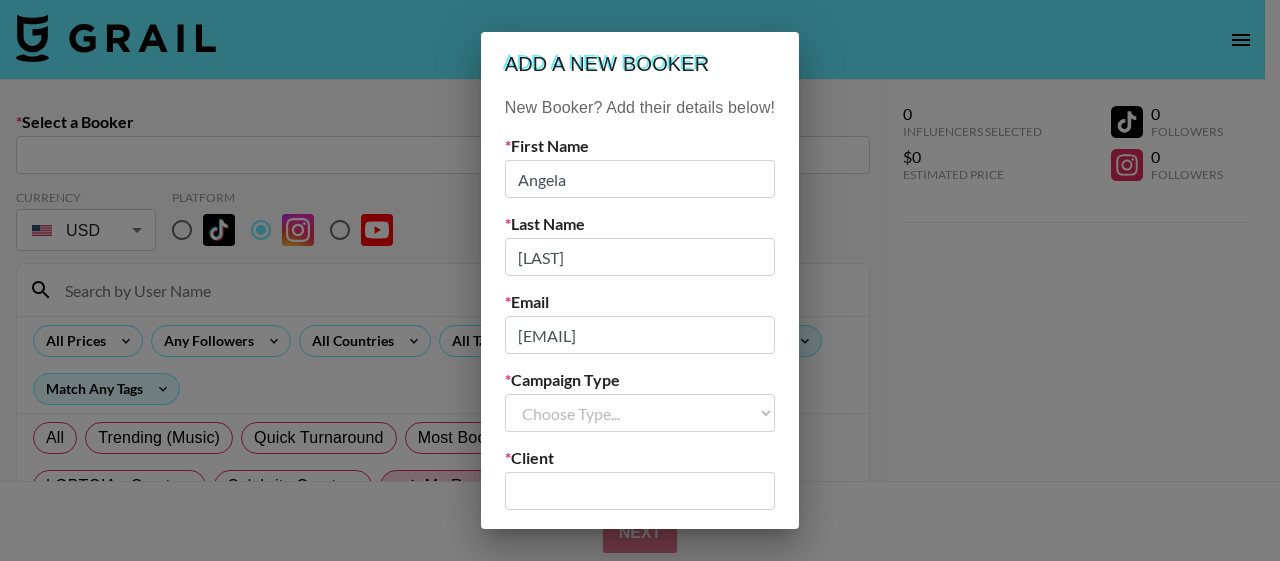 type on "[EMAIL]" 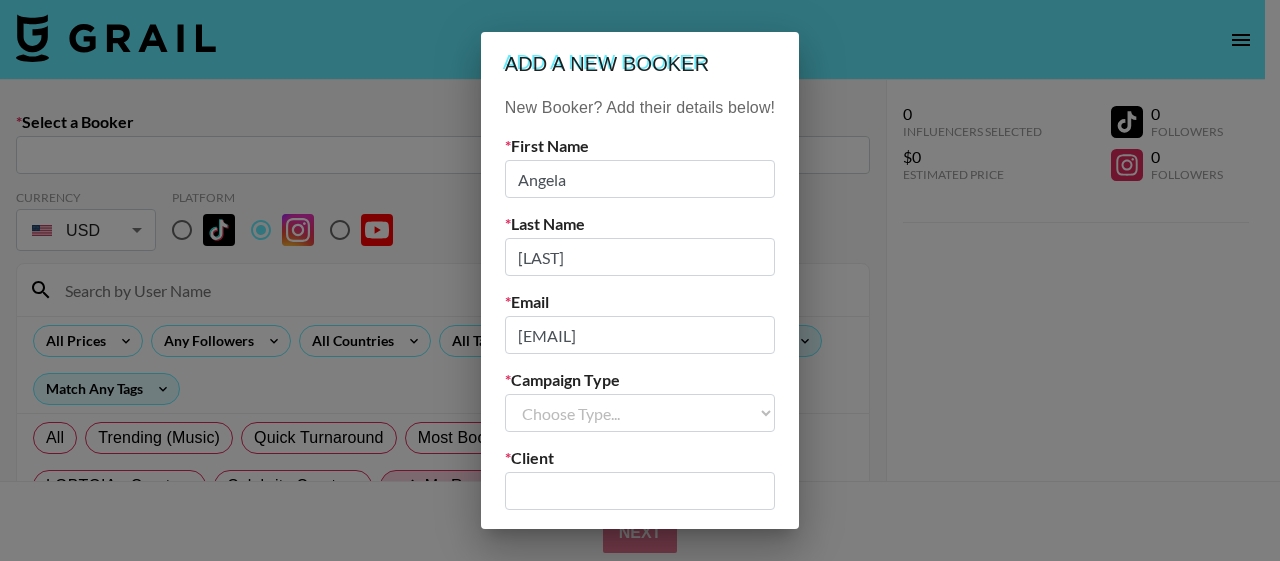 click on "Choose Type... Song Promos Brand Promos" at bounding box center (640, 413) 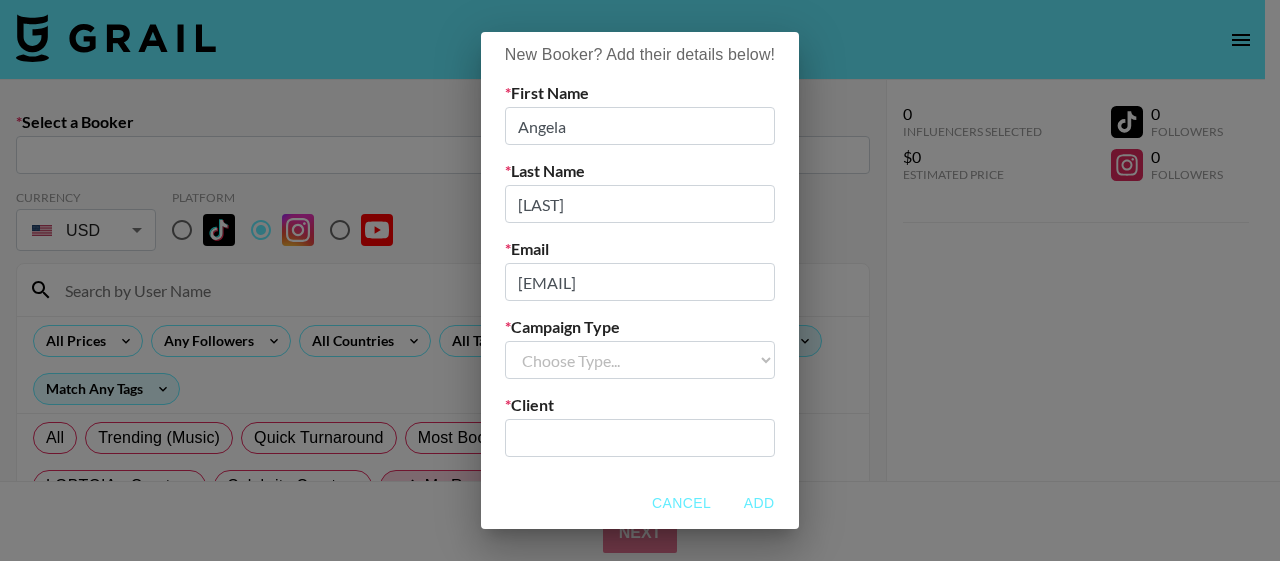 click on "Choose Type... Song Promos Brand Promos" at bounding box center [640, 360] 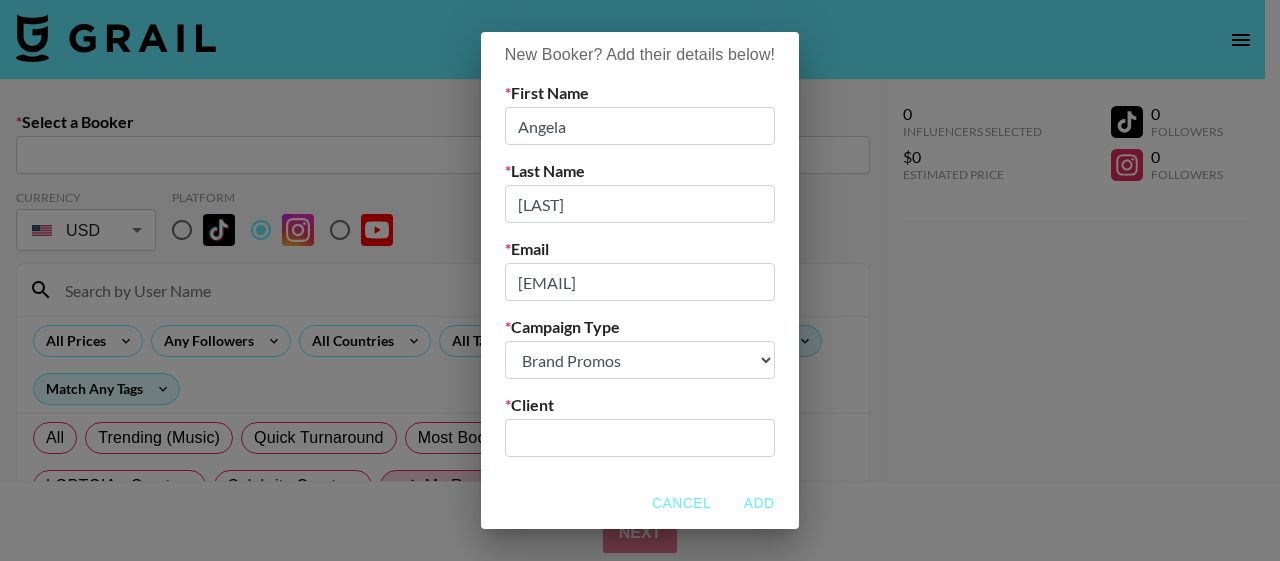 click on "Choose Type... Song Promos Brand Promos" at bounding box center [640, 360] 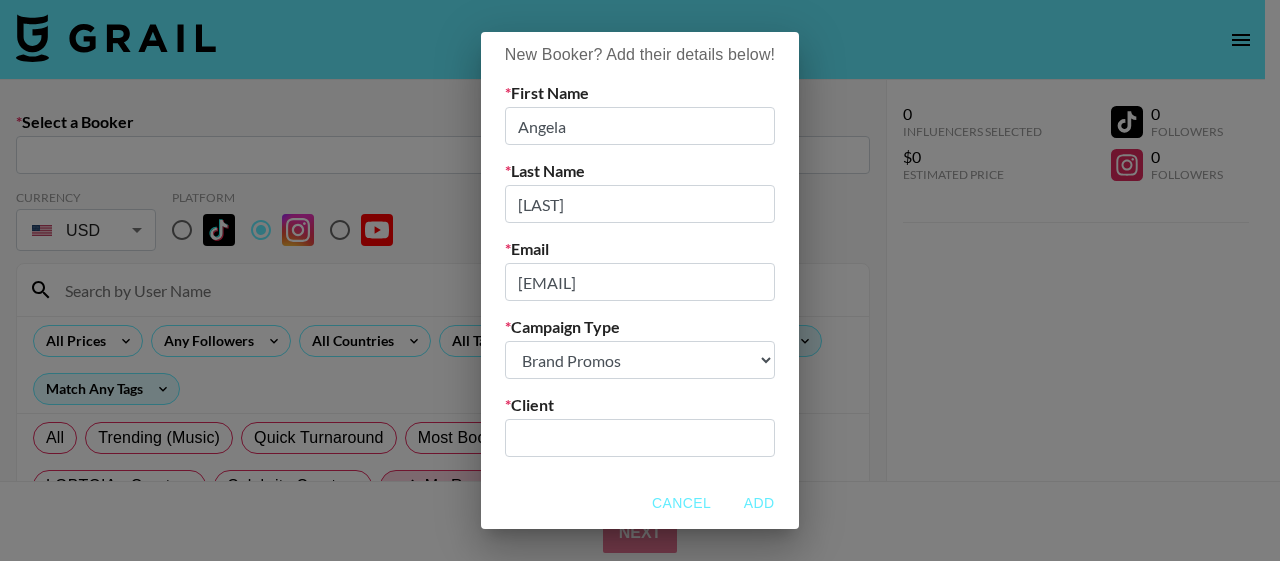 click at bounding box center (640, 438) 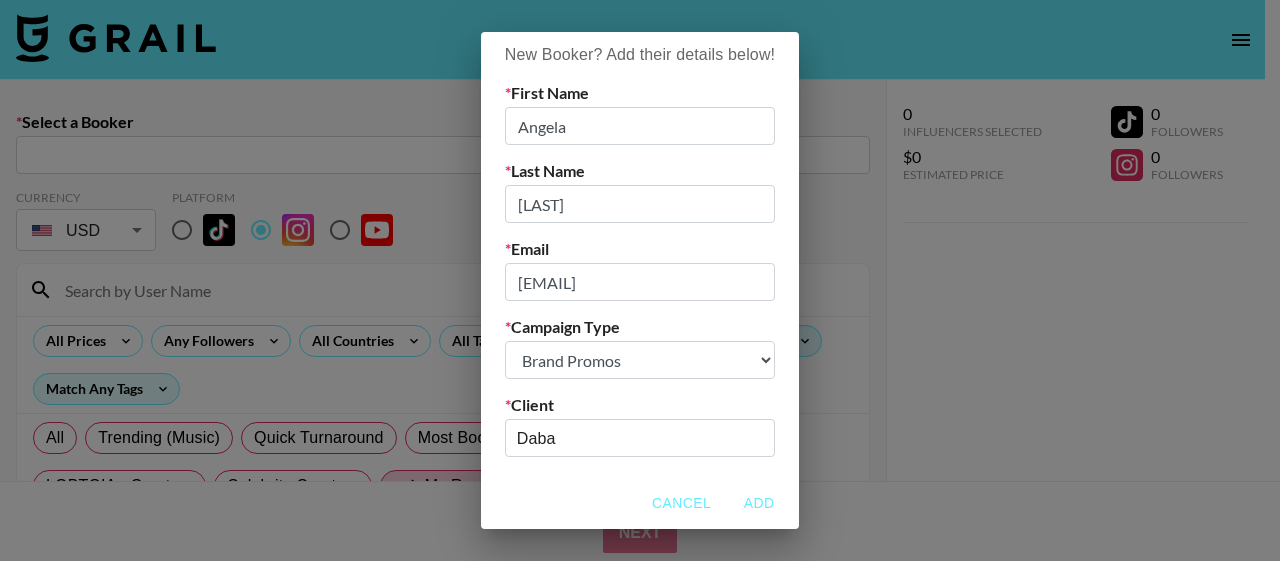 click on "Daba ​" at bounding box center [640, 438] 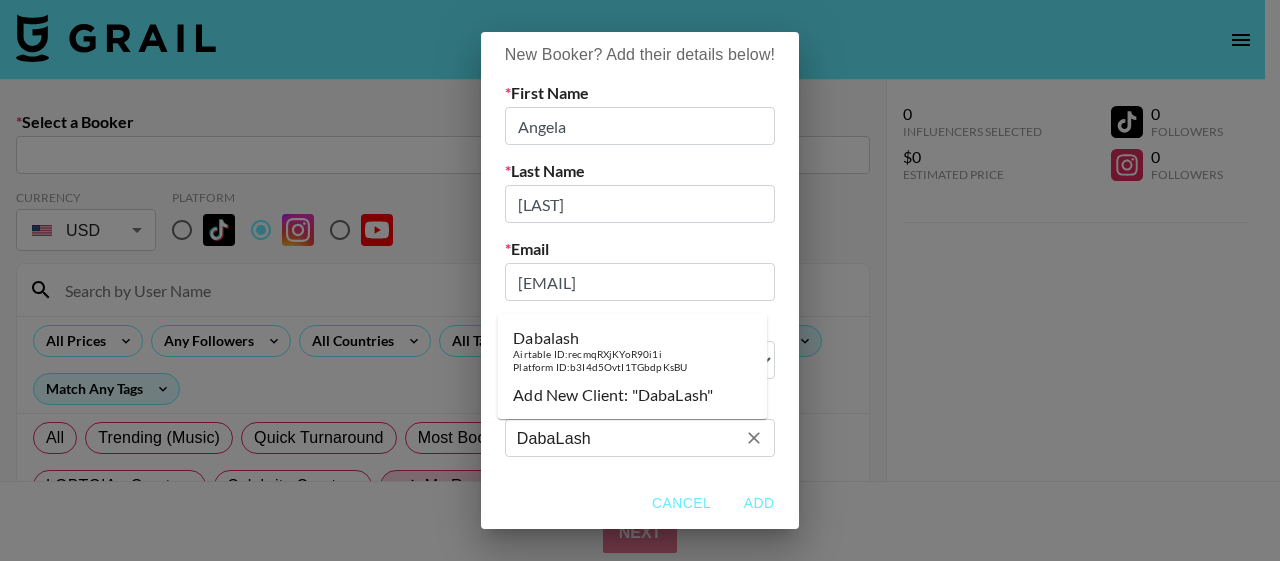 click on "Dabalash" at bounding box center [600, 338] 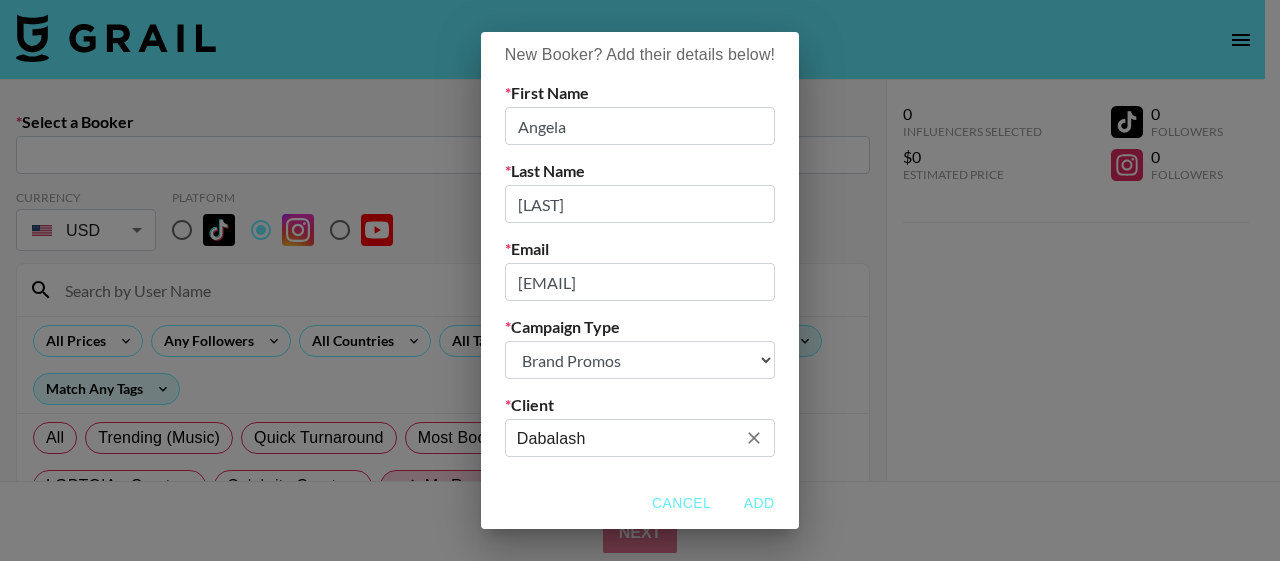 type on "Dabalash" 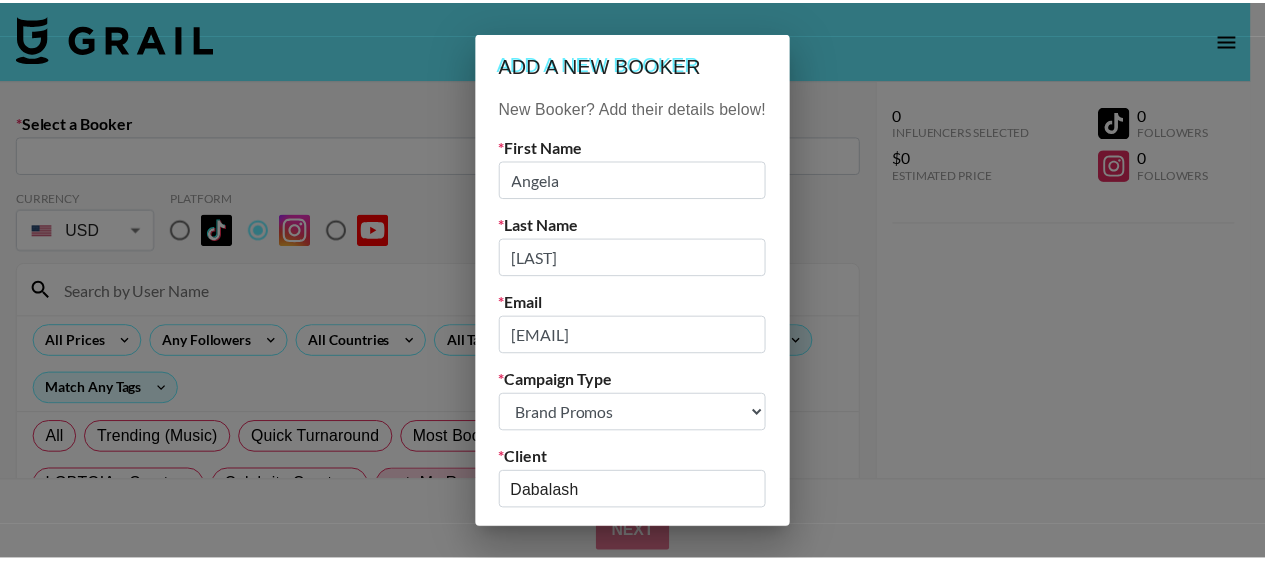 scroll, scrollTop: 53, scrollLeft: 0, axis: vertical 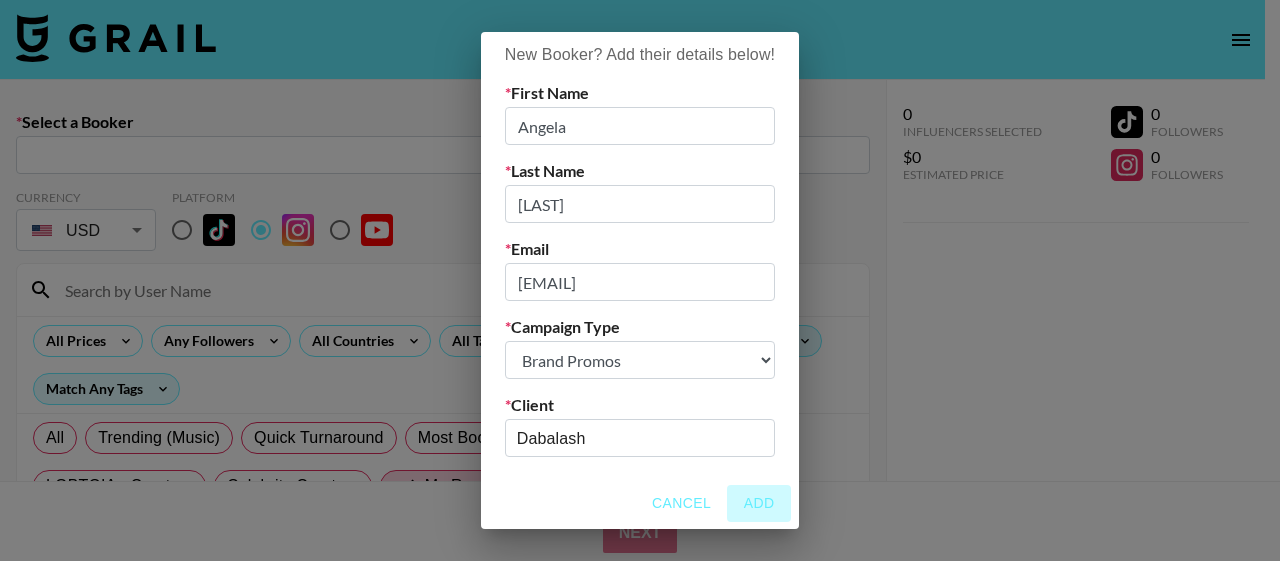 click on "Add" at bounding box center [759, 503] 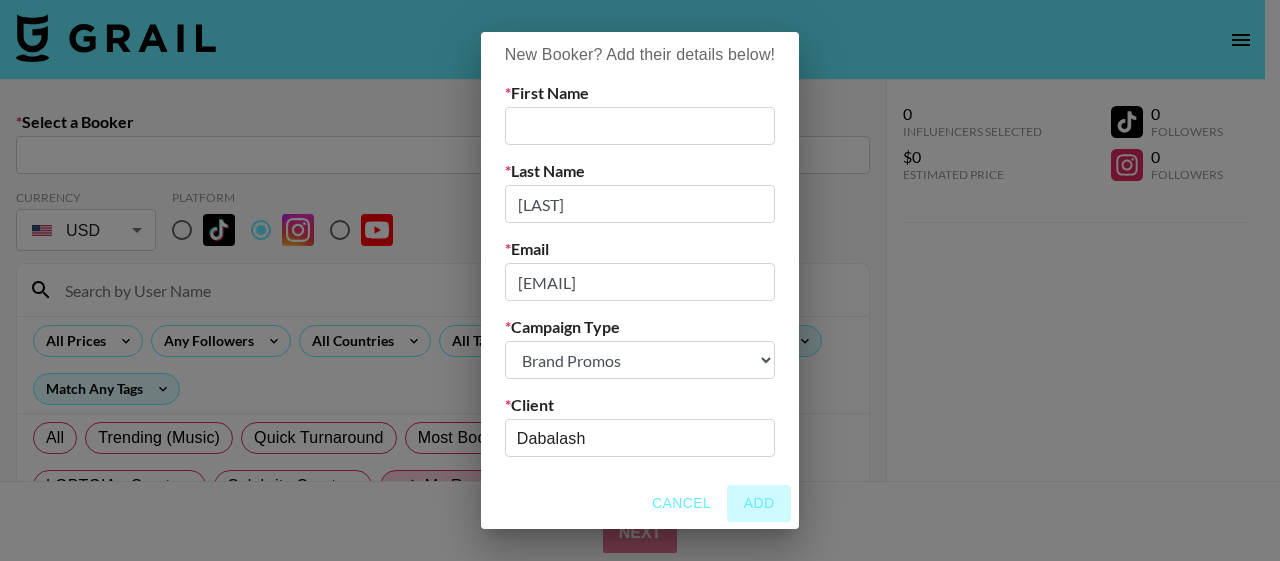 type 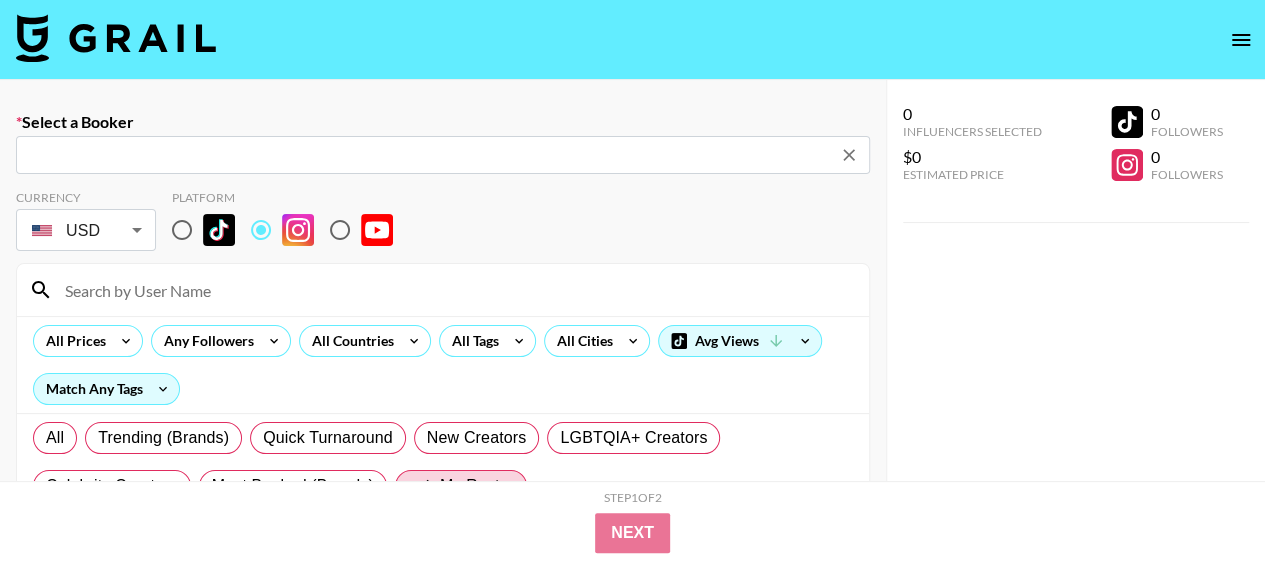 type on "[EMAIL]: [FIRST] [LAST] -- Dabalash -- wNu8fBd37Jefh1vUMKuwl5OgwjL2" 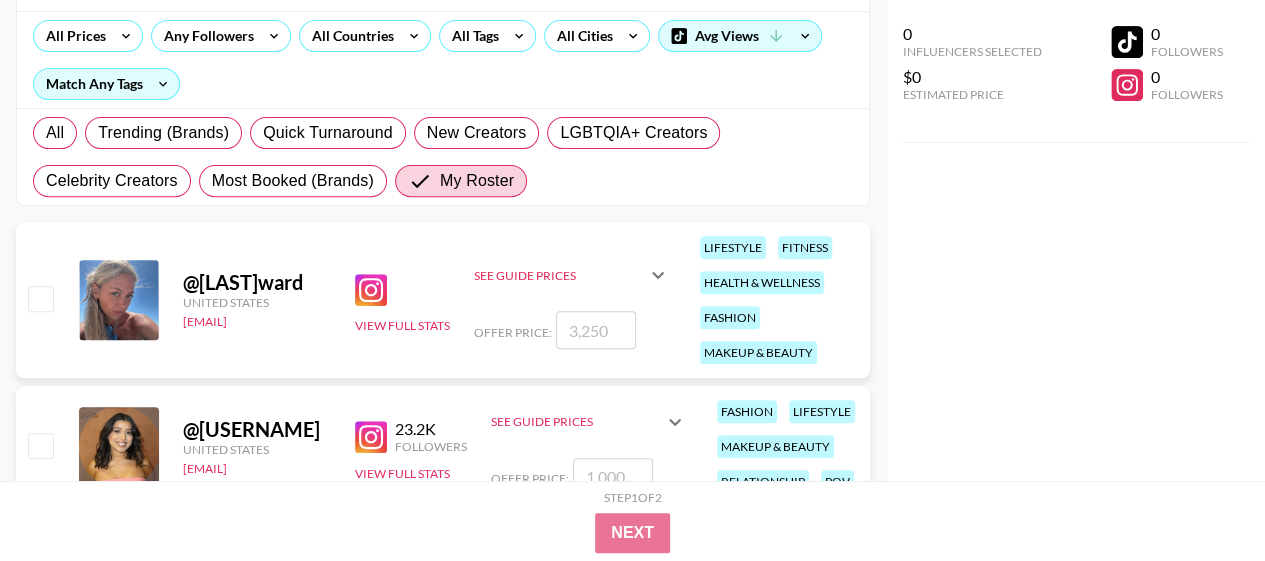 scroll, scrollTop: 361, scrollLeft: 0, axis: vertical 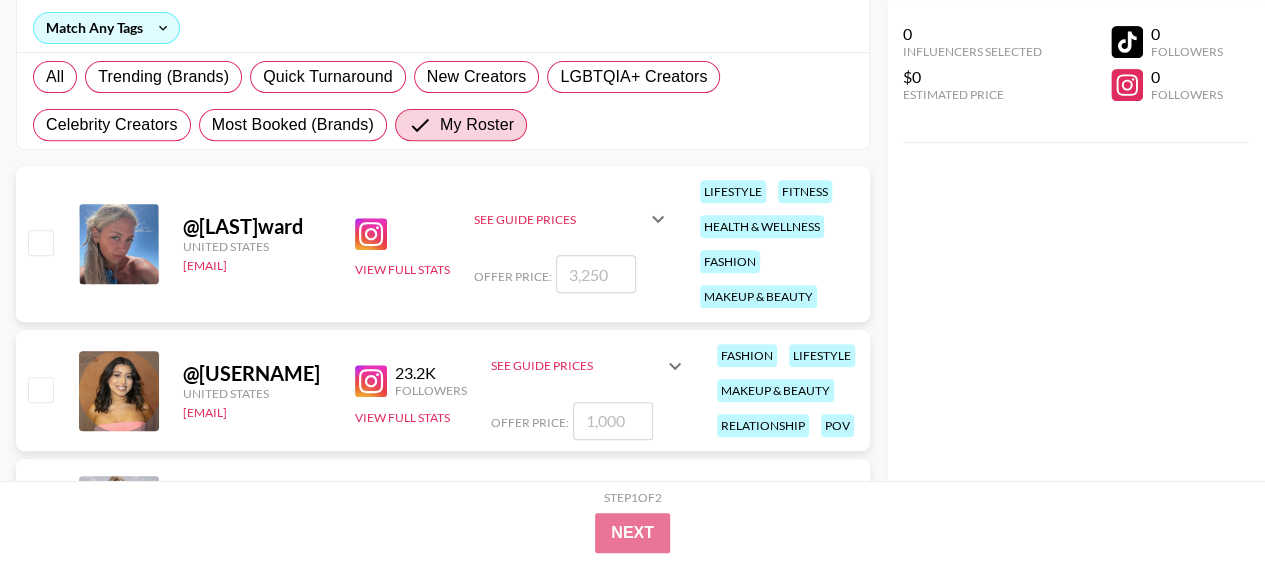 click at bounding box center [596, 274] 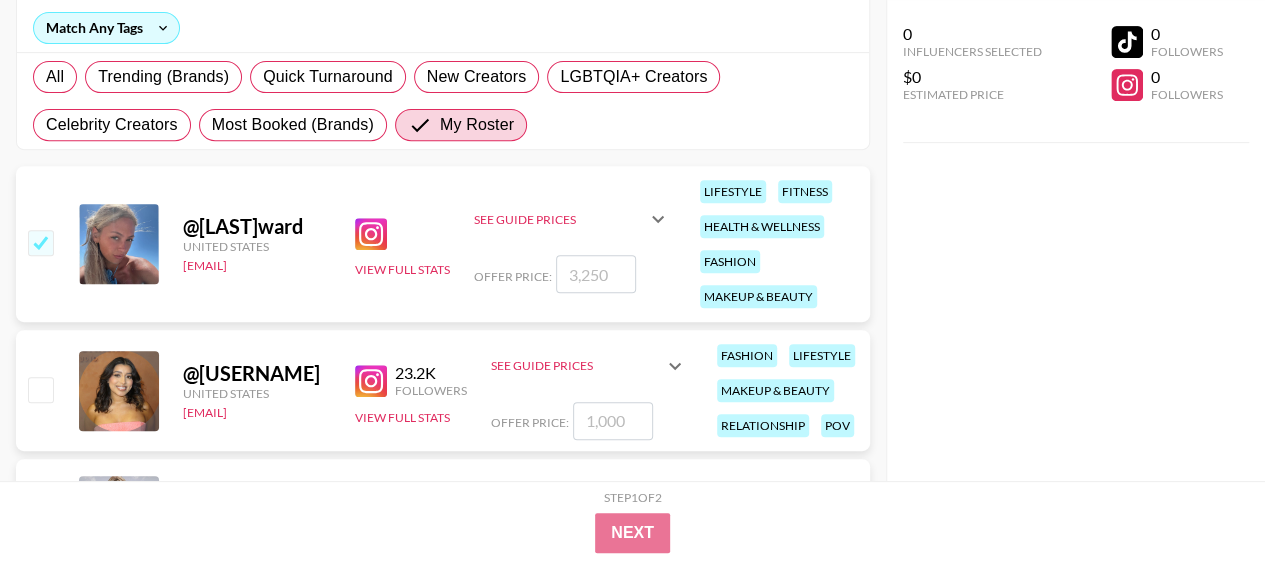 checkbox on "true" 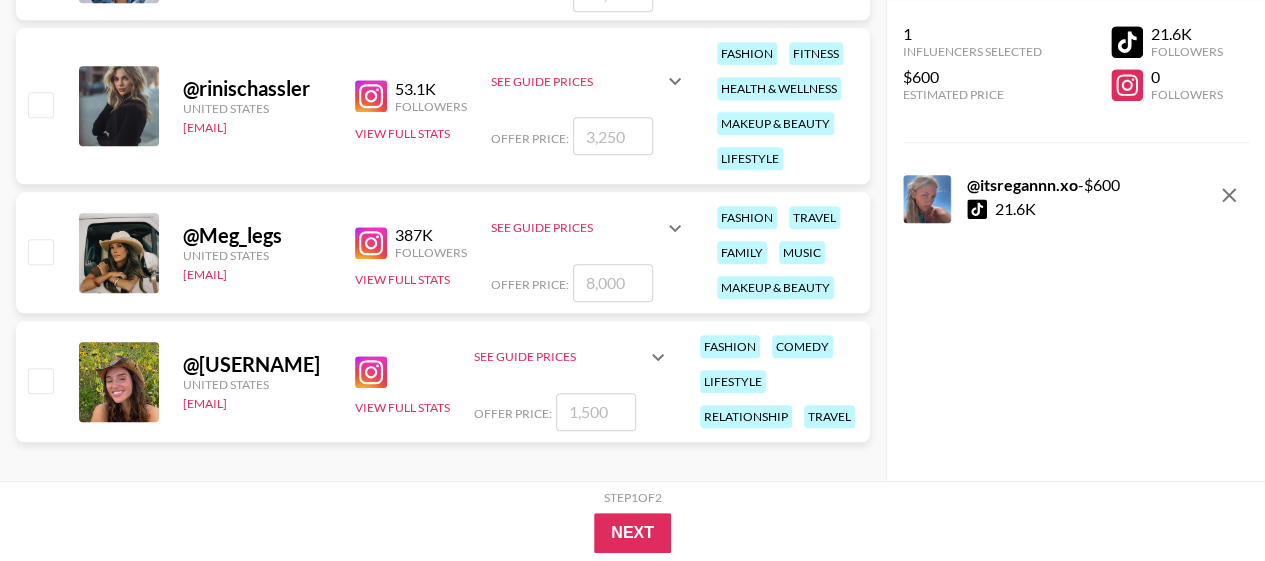 scroll, scrollTop: 935, scrollLeft: 0, axis: vertical 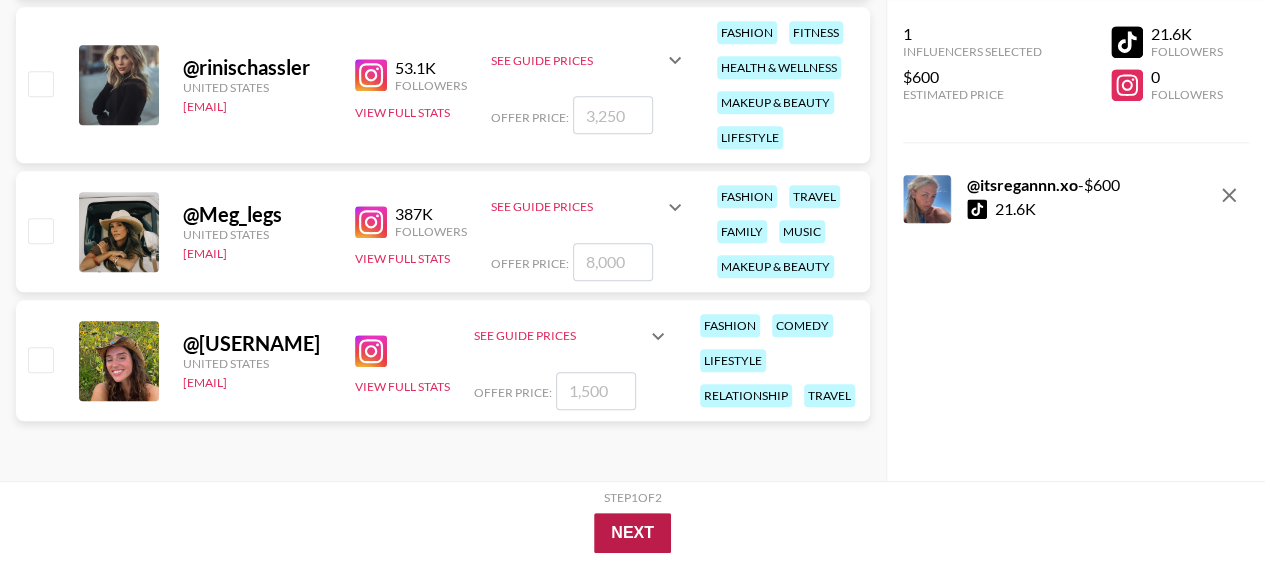 type on "600" 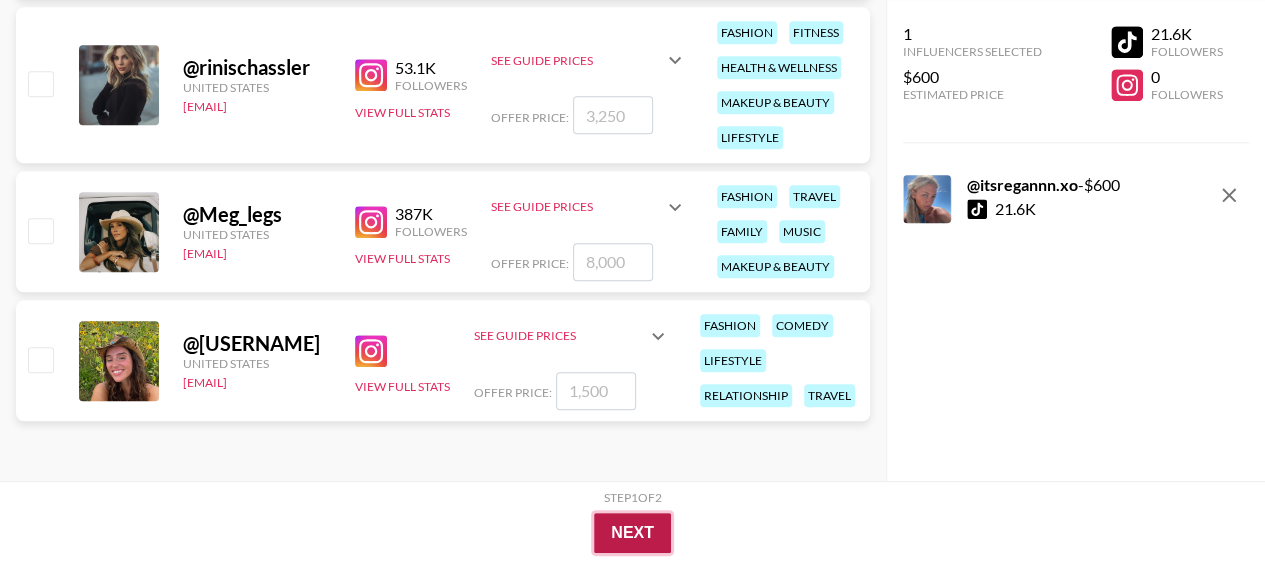 click on "Next" at bounding box center [632, 533] 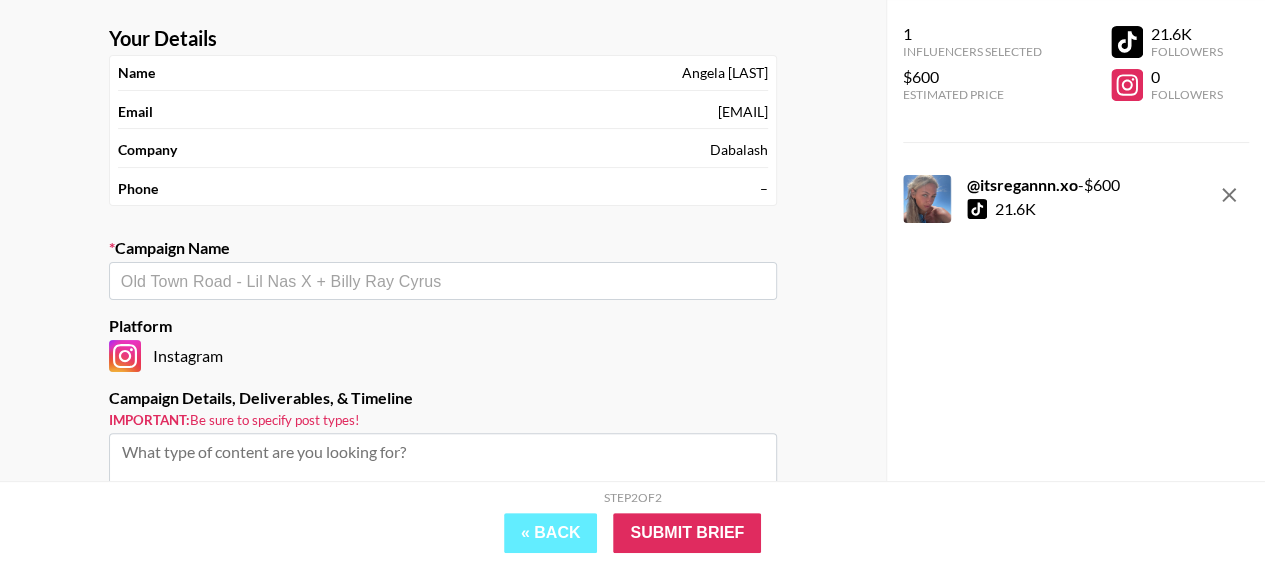 scroll, scrollTop: 33, scrollLeft: 0, axis: vertical 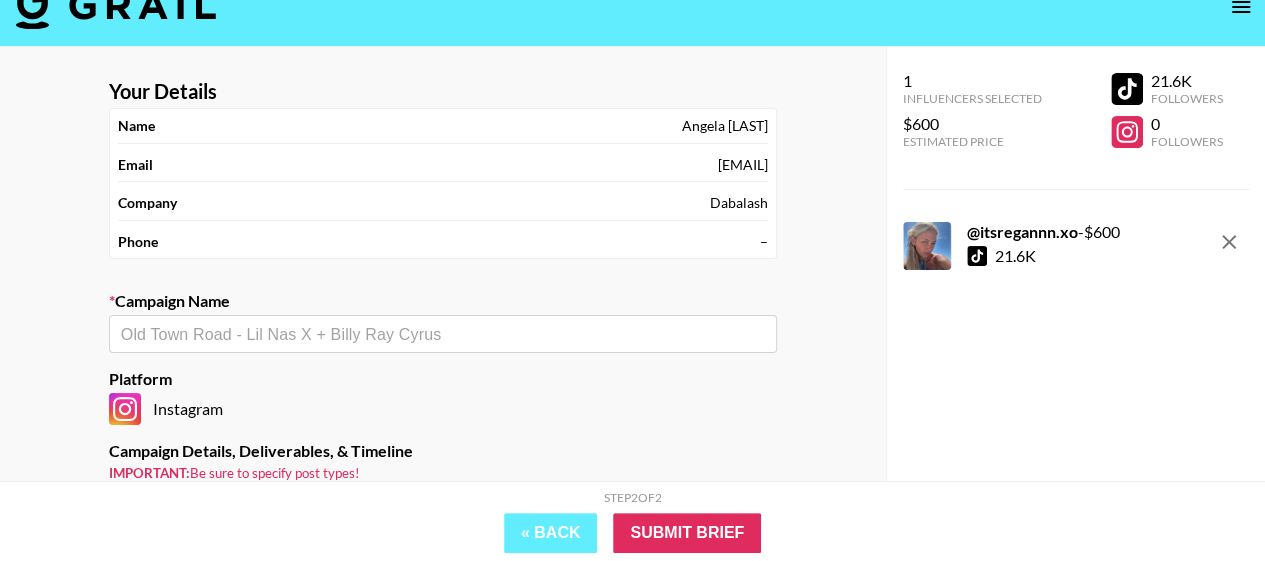 click at bounding box center (443, 334) 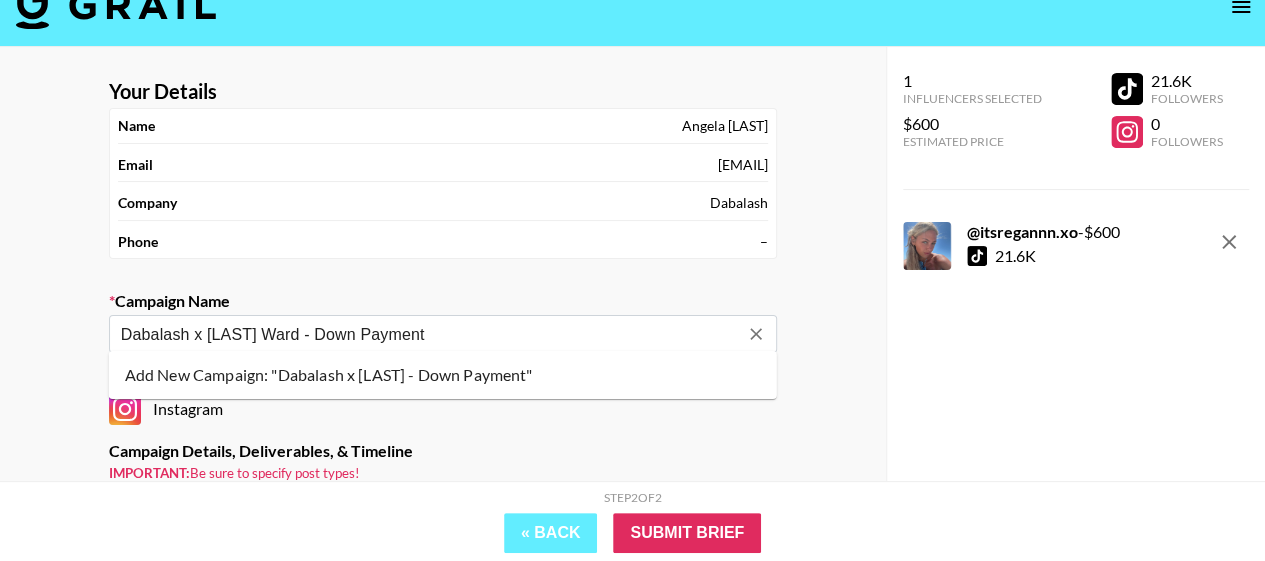 click on "Add New Campaign: "Dabalash x [LAST] - Down Payment"" at bounding box center (443, 375) 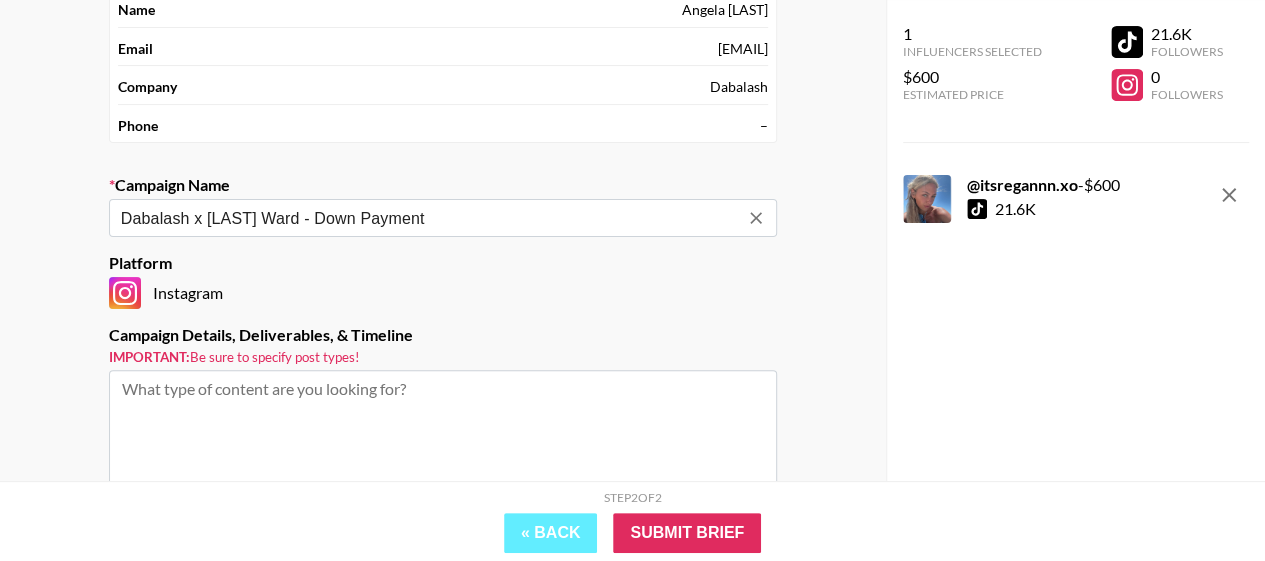 scroll, scrollTop: 200, scrollLeft: 0, axis: vertical 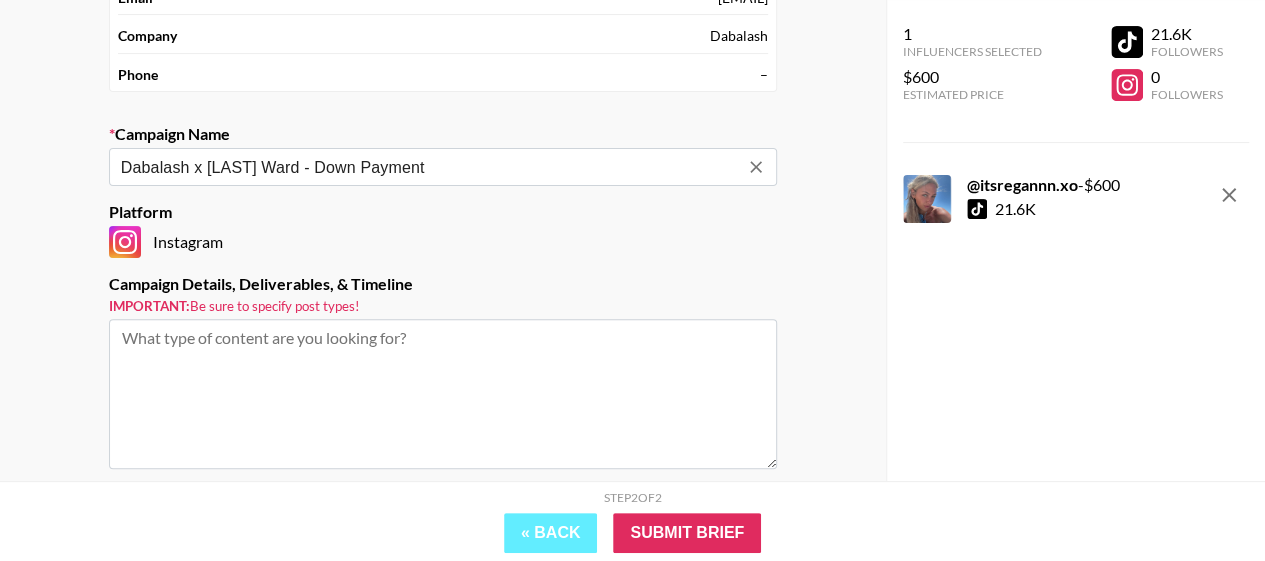type on "Dabalash x [LAST] Ward - Down Payment" 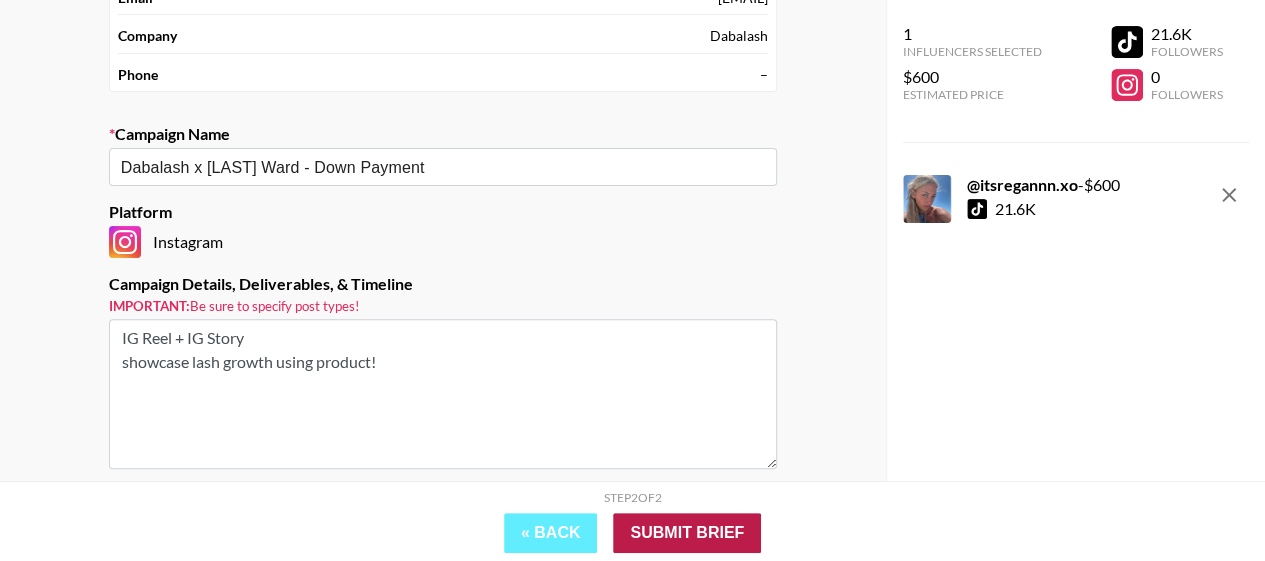 type on "IG Reel + IG Story
showcase lash growth using product!" 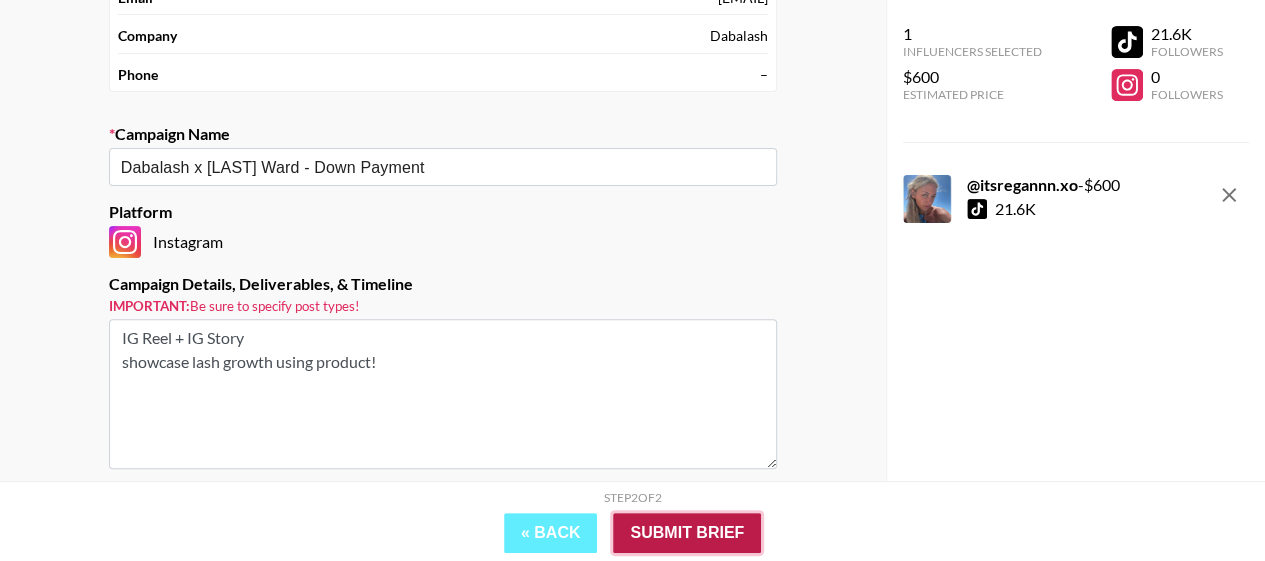 click on "Submit Brief" at bounding box center (687, 533) 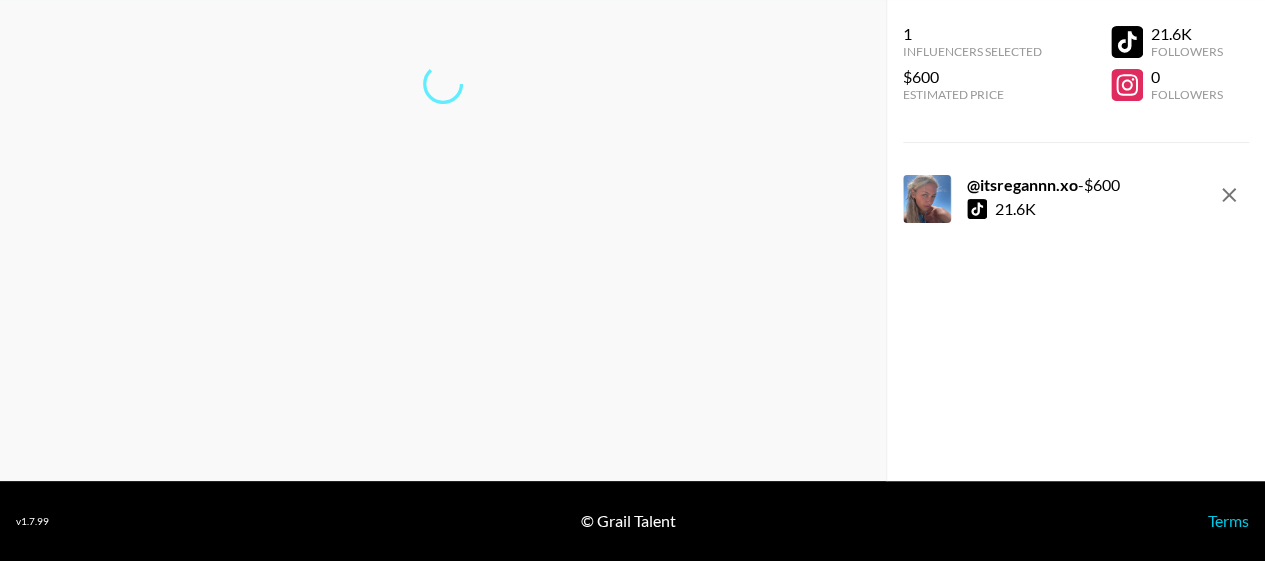 scroll, scrollTop: 80, scrollLeft: 0, axis: vertical 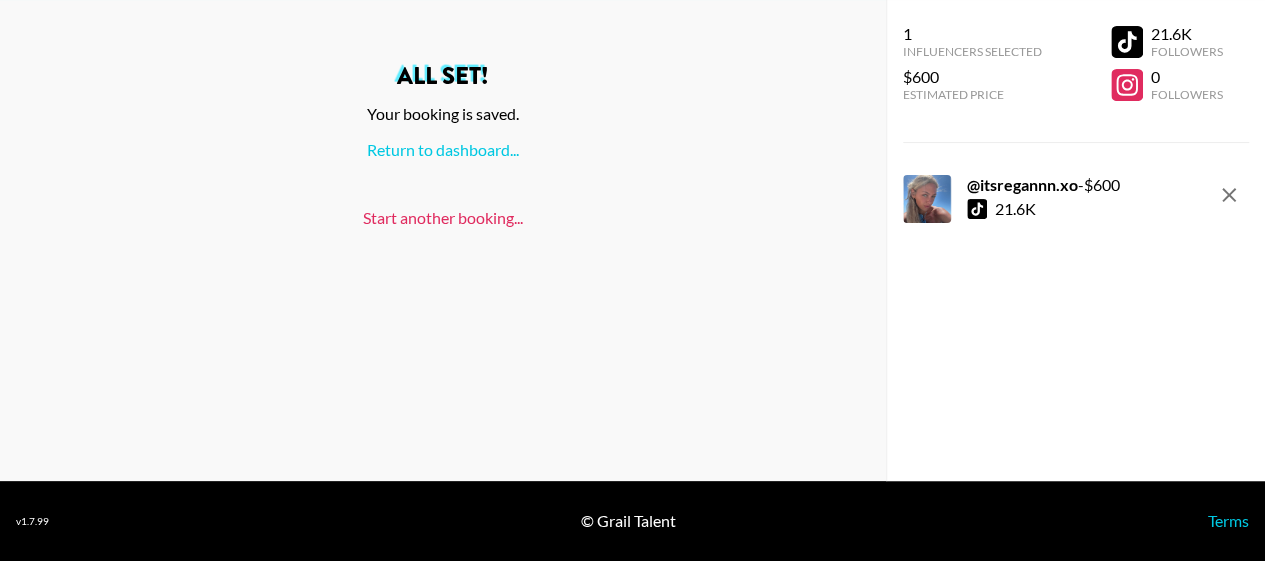 click on "Start another booking..." at bounding box center [443, 217] 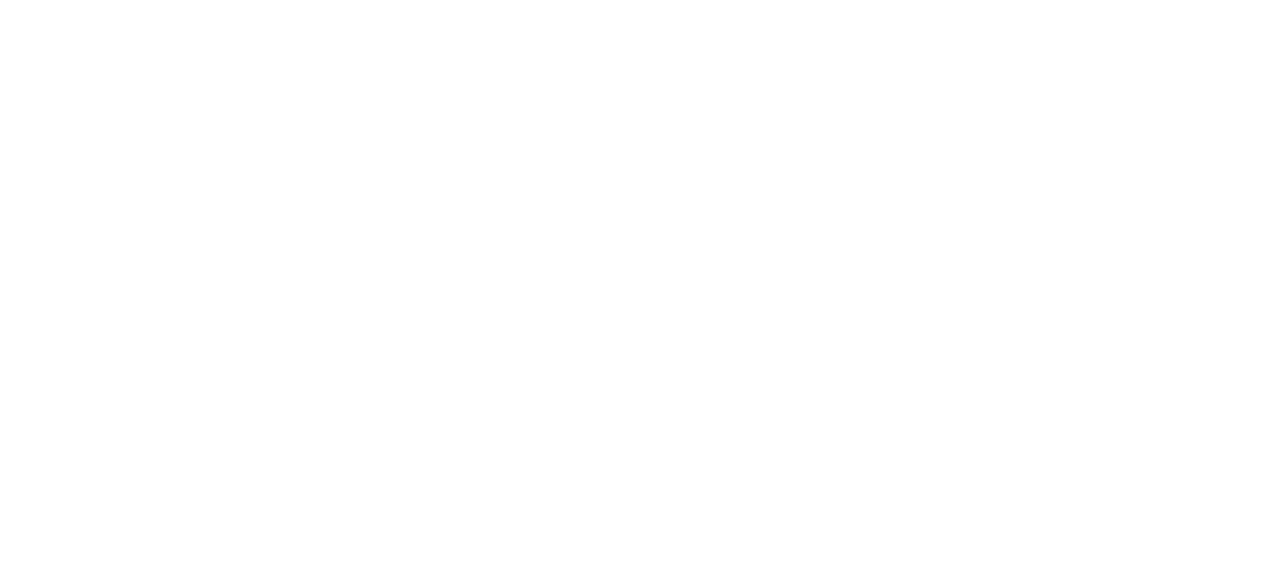 scroll, scrollTop: 0, scrollLeft: 0, axis: both 